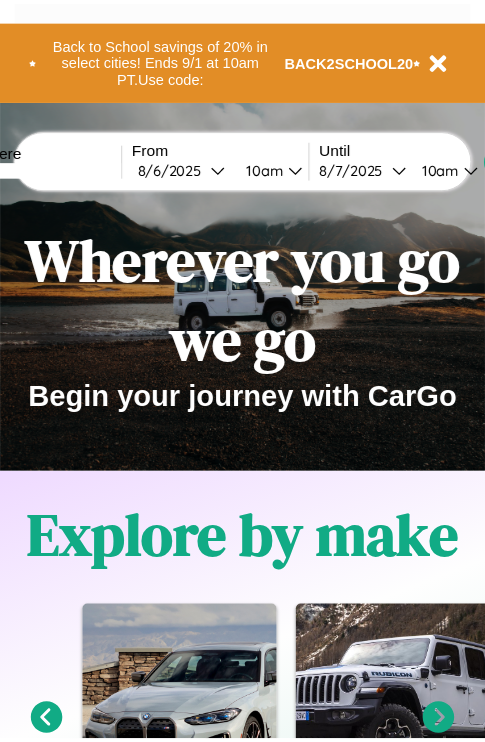 scroll, scrollTop: 0, scrollLeft: 0, axis: both 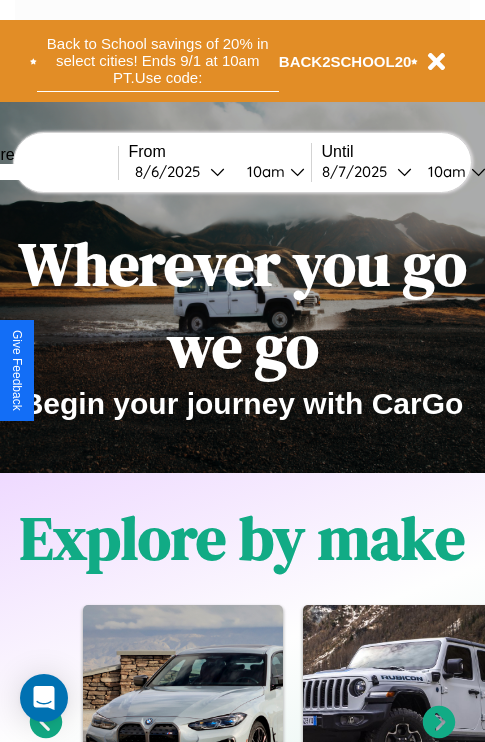 click on "Back to School savings of 20% in select cities! Ends 9/1 at 10am PT.  Use code:" at bounding box center [158, 61] 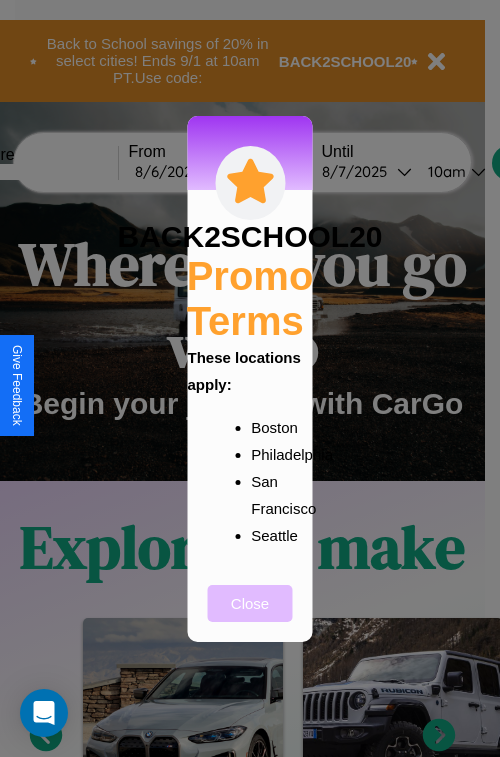 click on "Close" at bounding box center (250, 603) 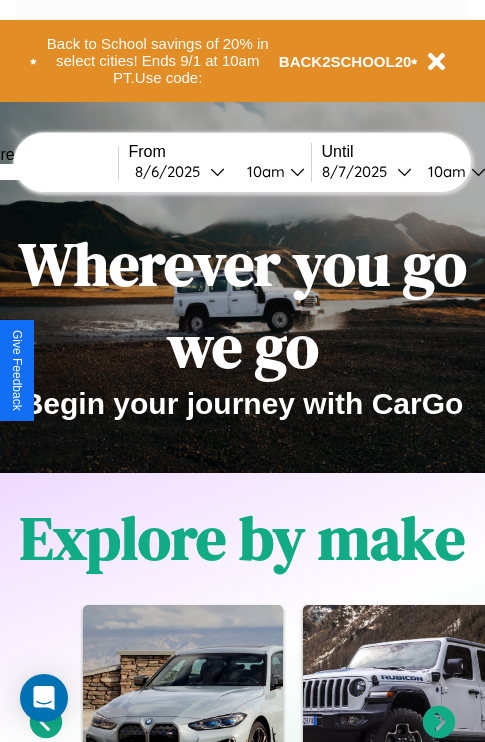click at bounding box center [43, 172] 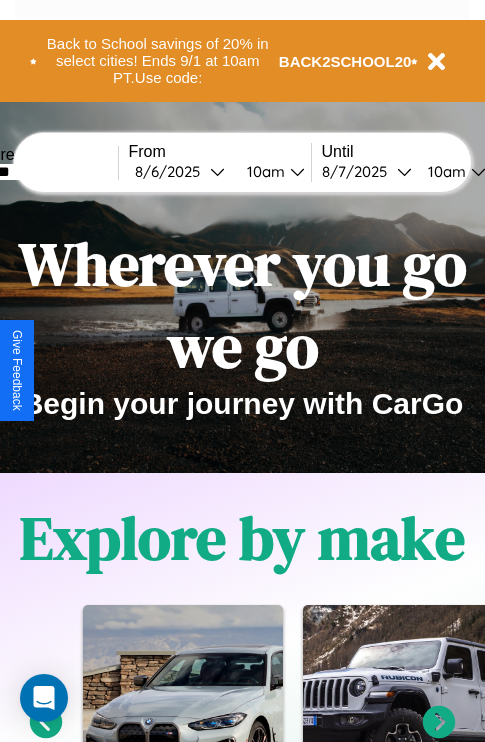 type on "*******" 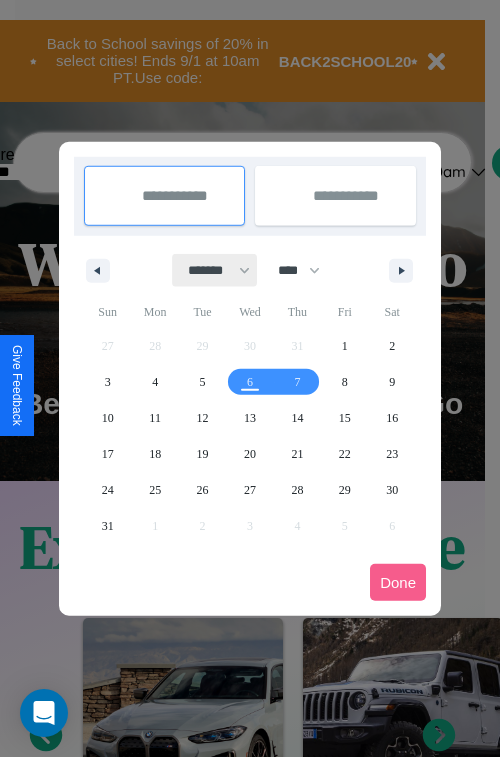 click on "******* ******** ***** ***** *** **** **** ****** ********* ******* ******** ********" at bounding box center [215, 270] 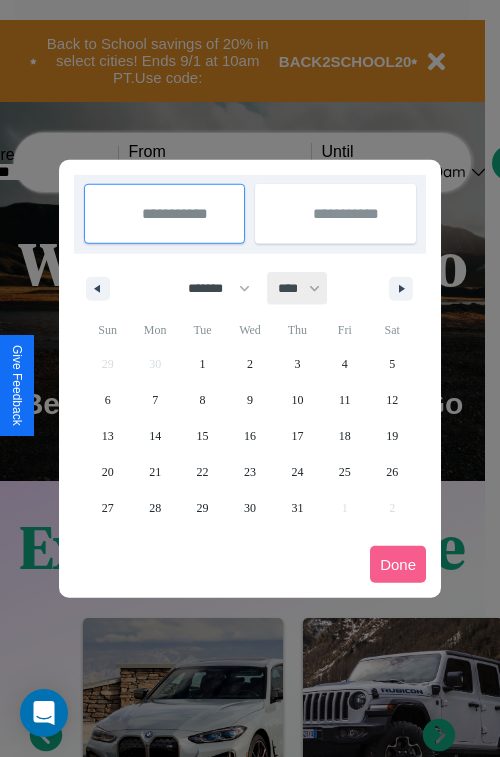 click on "**** **** **** **** **** **** **** **** **** **** **** **** **** **** **** **** **** **** **** **** **** **** **** **** **** **** **** **** **** **** **** **** **** **** **** **** **** **** **** **** **** **** **** **** **** **** **** **** **** **** **** **** **** **** **** **** **** **** **** **** **** **** **** **** **** **** **** **** **** **** **** **** **** **** **** **** **** **** **** **** **** **** **** **** **** **** **** **** **** **** **** **** **** **** **** **** **** **** **** **** **** **** **** **** **** **** **** **** **** **** **** **** **** **** **** **** **** **** **** **** ****" at bounding box center (298, 288) 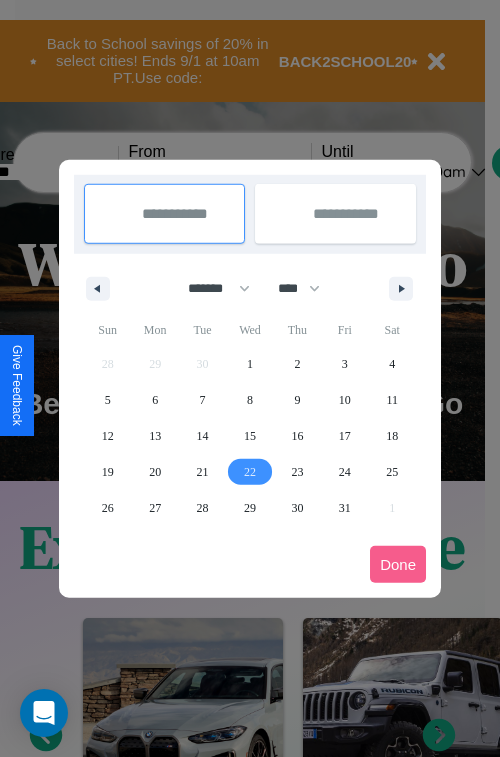 click on "22" at bounding box center (250, 472) 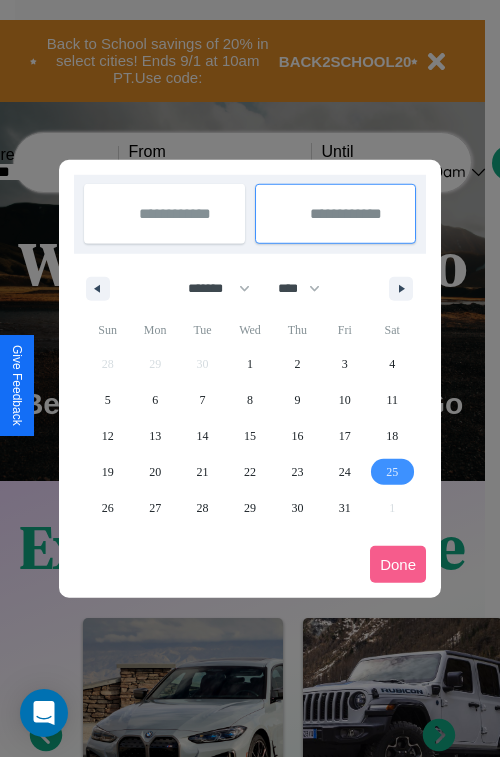 click on "25" at bounding box center (392, 472) 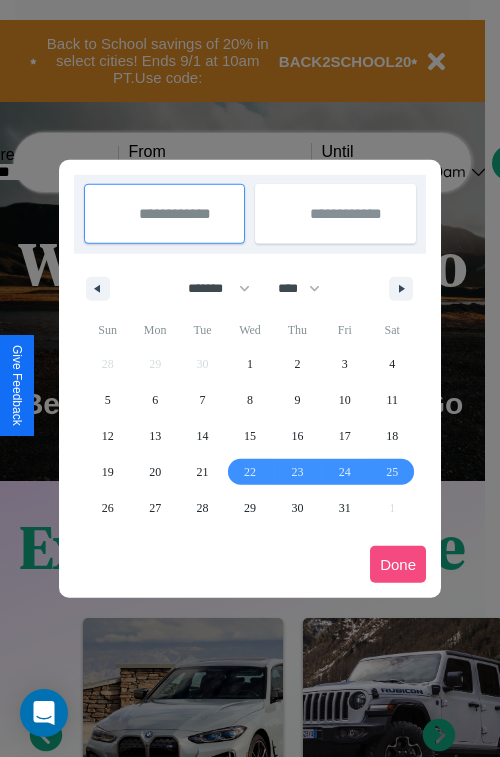 click on "Done" at bounding box center [398, 564] 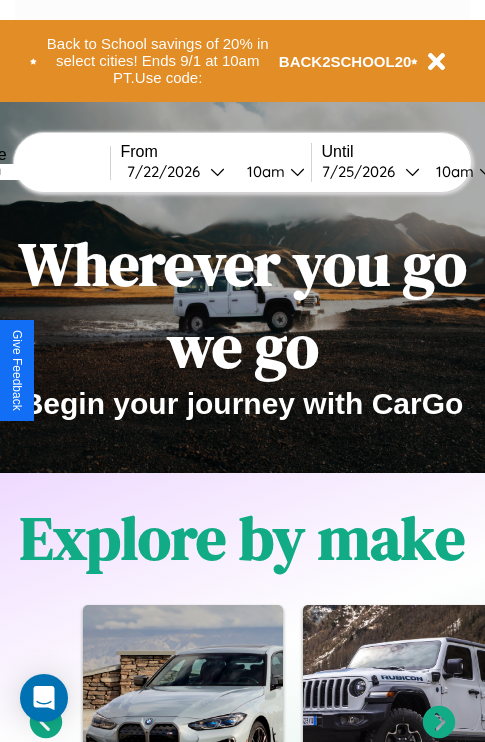 click on "10am" at bounding box center (263, 171) 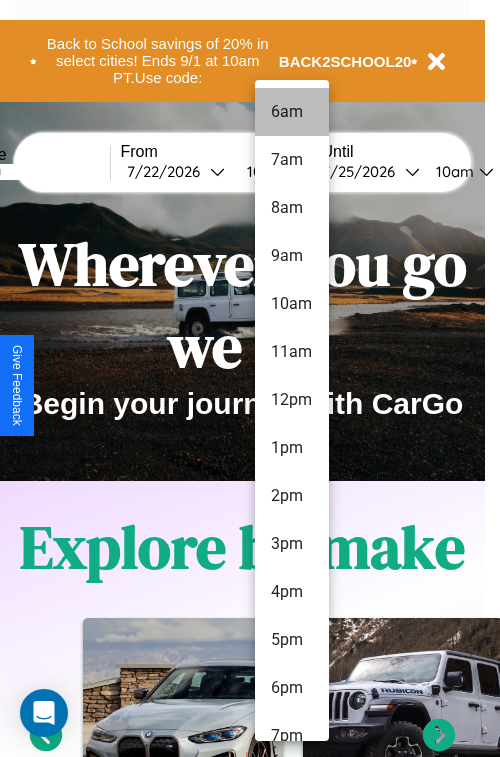 click on "6am" at bounding box center (292, 112) 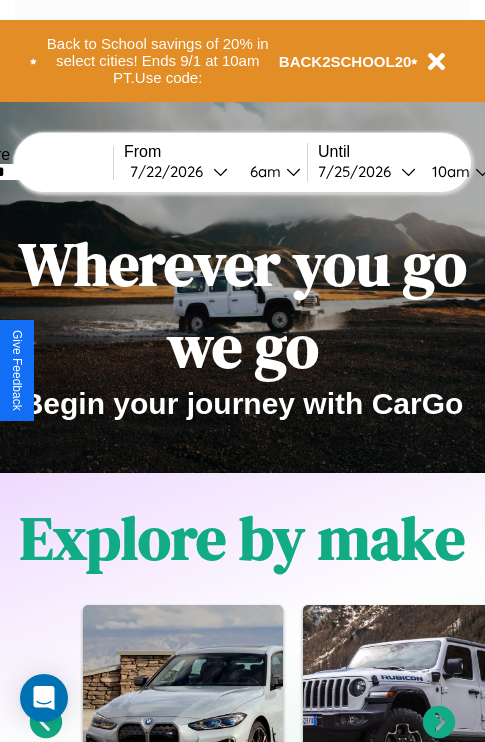 click on "10am" at bounding box center [448, 171] 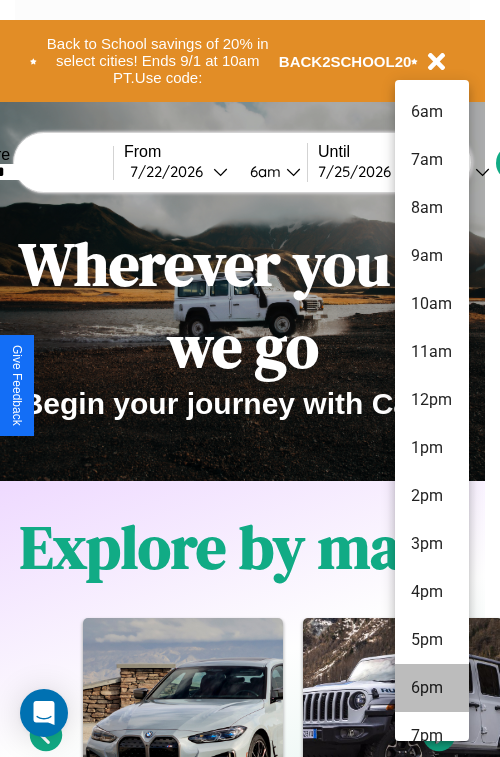 click on "6pm" at bounding box center [432, 688] 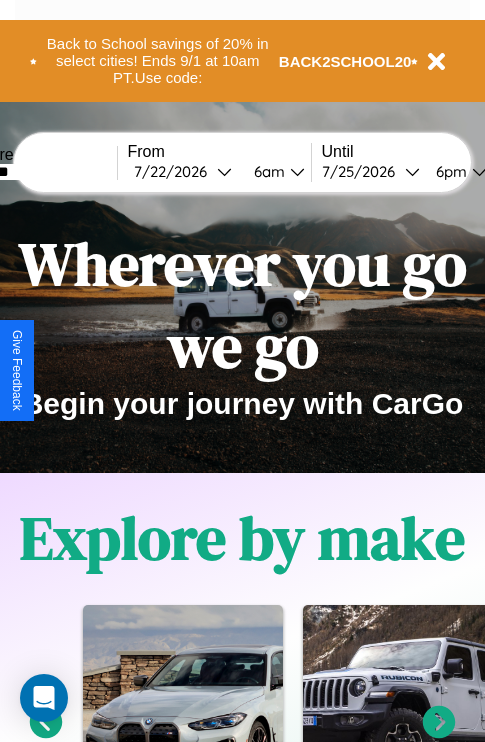 scroll, scrollTop: 0, scrollLeft: 70, axis: horizontal 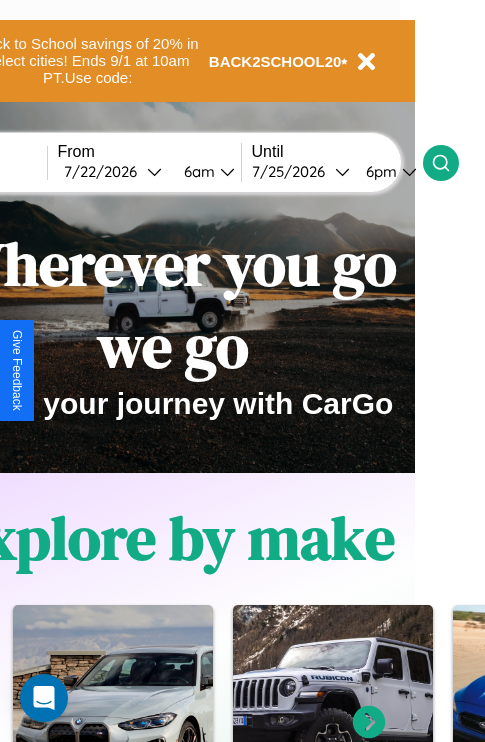 click 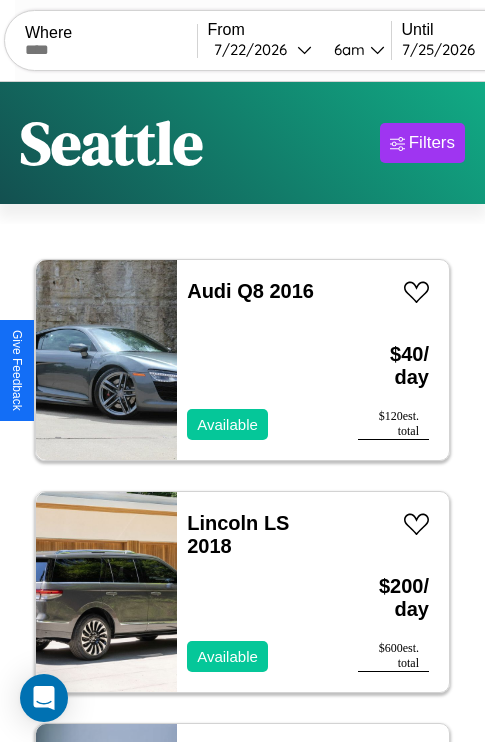 scroll, scrollTop: 95, scrollLeft: 0, axis: vertical 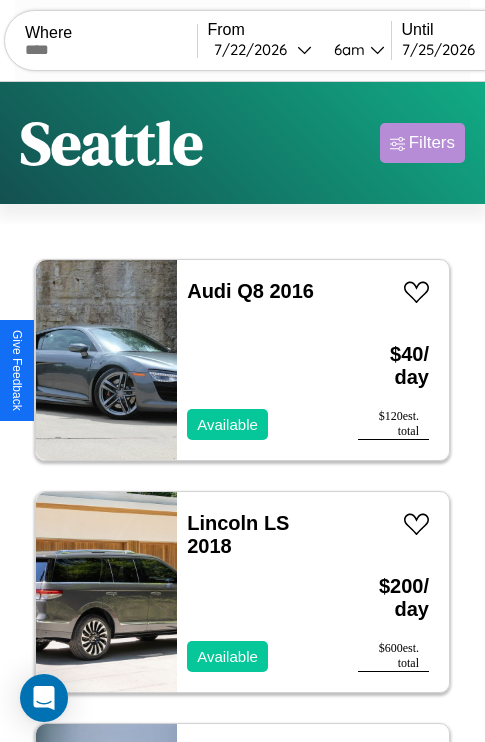 click on "Filters" at bounding box center [432, 143] 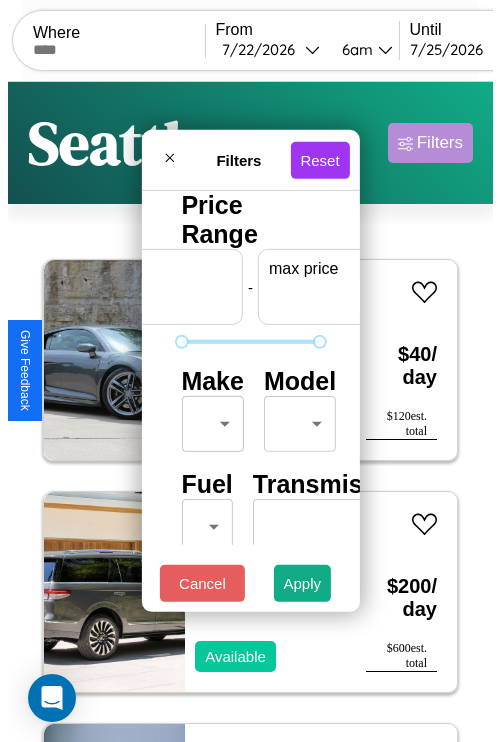 scroll, scrollTop: 0, scrollLeft: 124, axis: horizontal 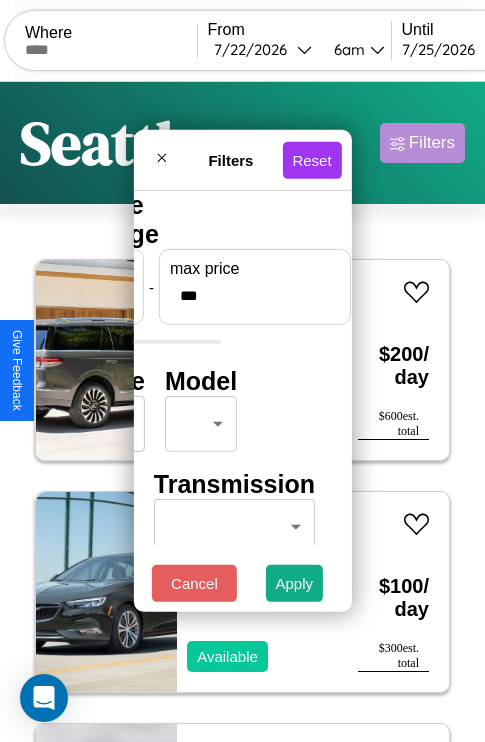 type on "***" 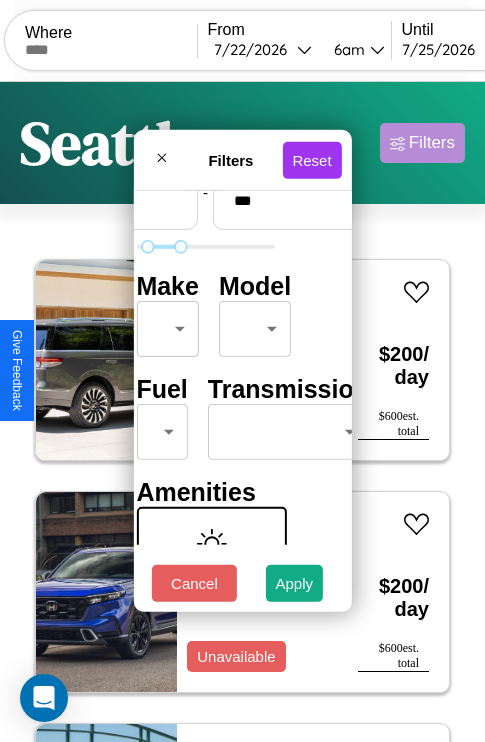scroll, scrollTop: 162, scrollLeft: 63, axis: both 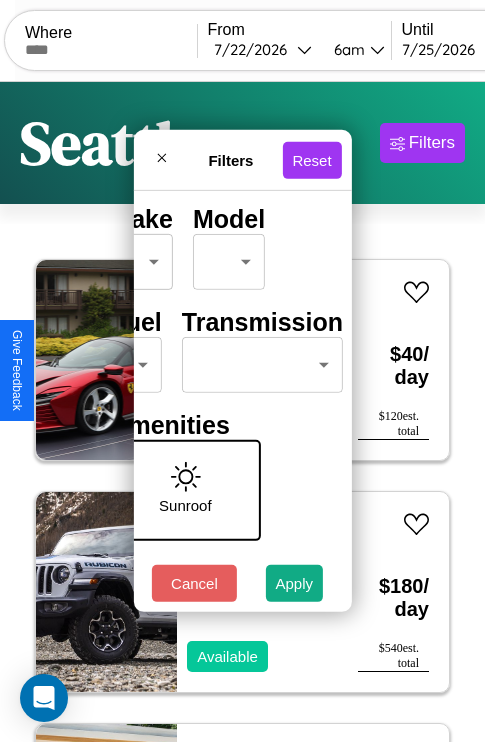 type on "**" 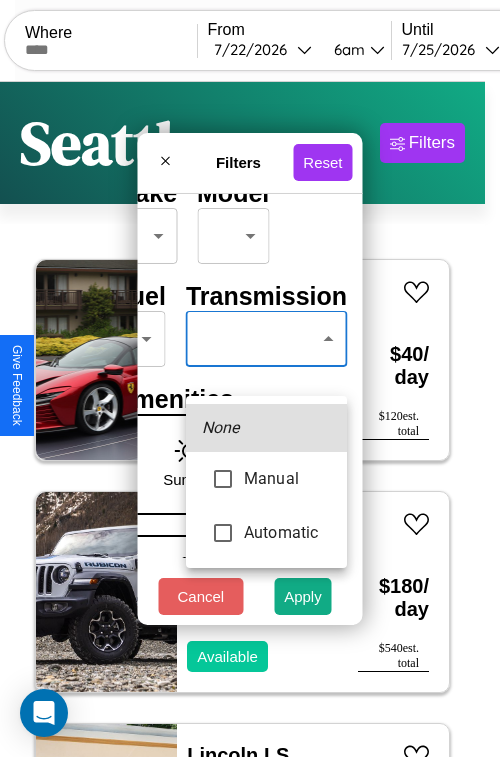 type on "******" 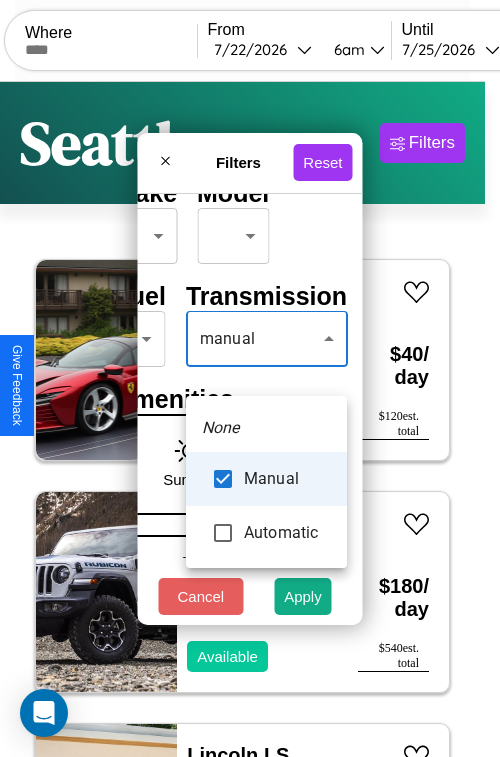 click at bounding box center [250, 378] 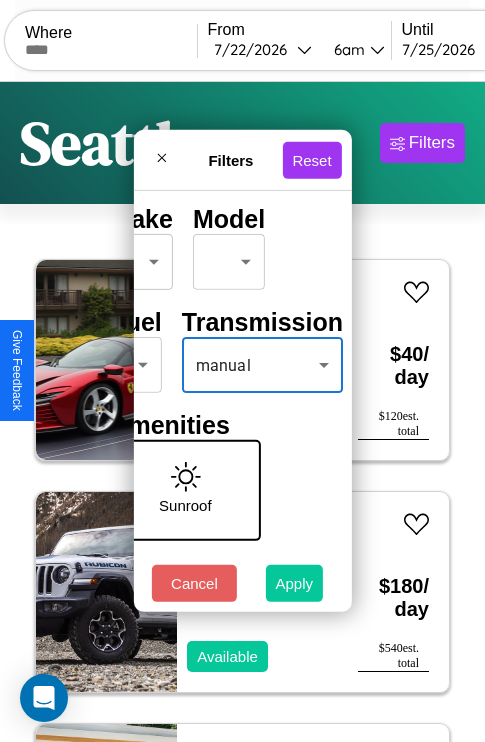 click on "Apply" at bounding box center [295, 583] 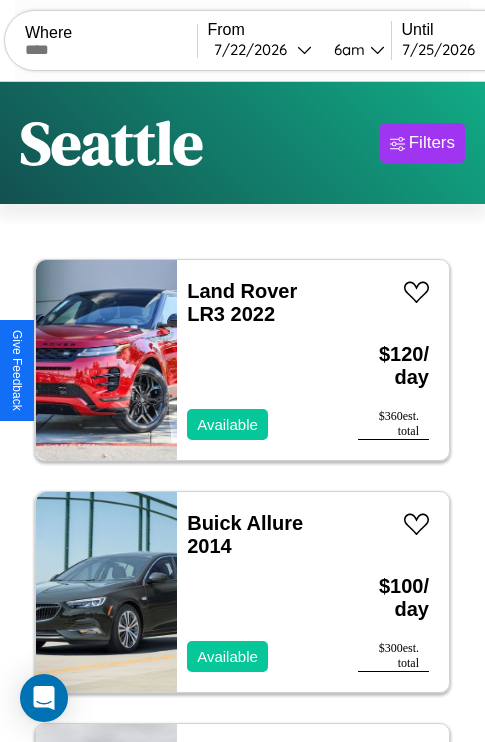 scroll, scrollTop: 95, scrollLeft: 0, axis: vertical 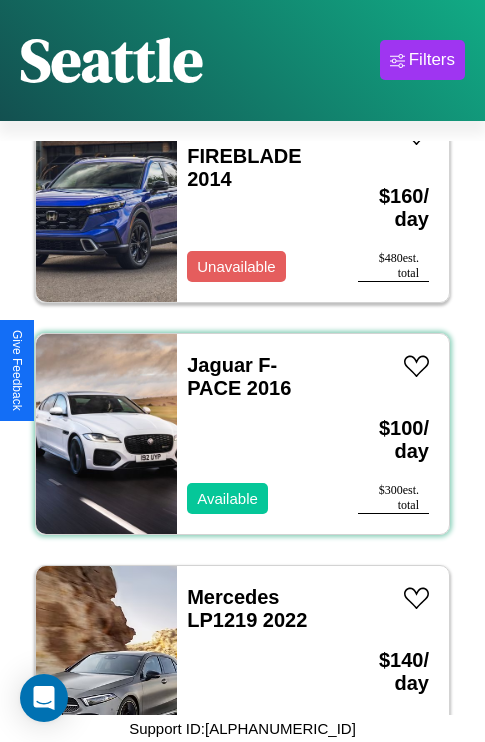 click on "Jaguar   F-PACE   2016 Available" at bounding box center [257, 434] 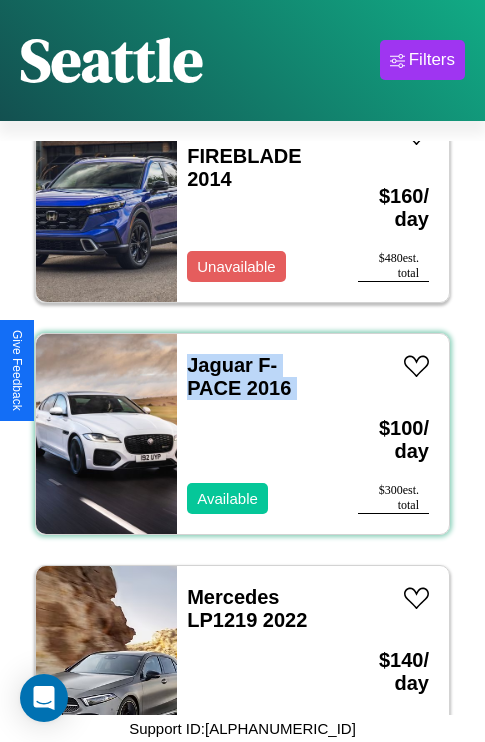 click on "Jaguar   F-PACE   2016 Available" at bounding box center [257, 434] 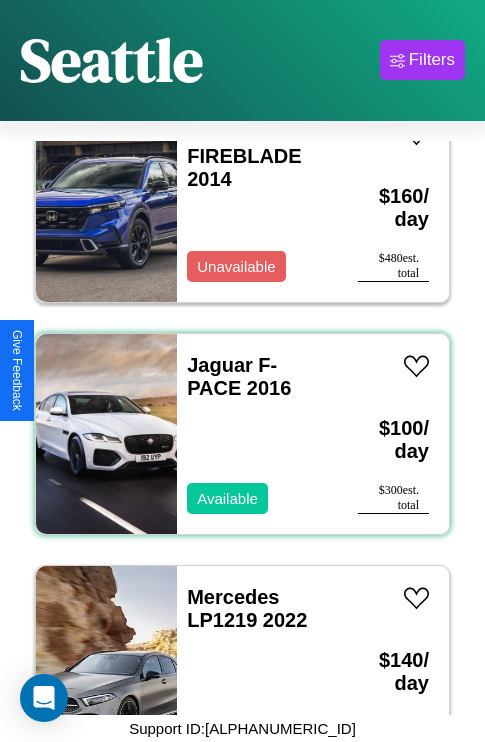 click on "Jaguar   F-PACE   2016 Available" at bounding box center (257, 434) 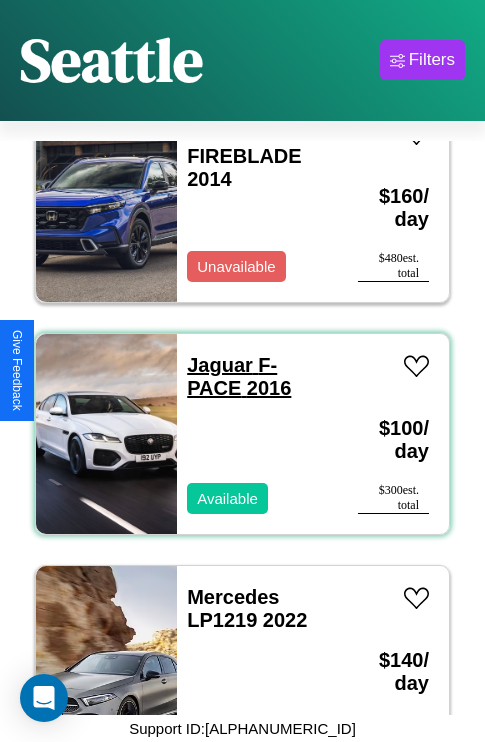 click on "Jaguar   F-PACE   2016" at bounding box center (239, 376) 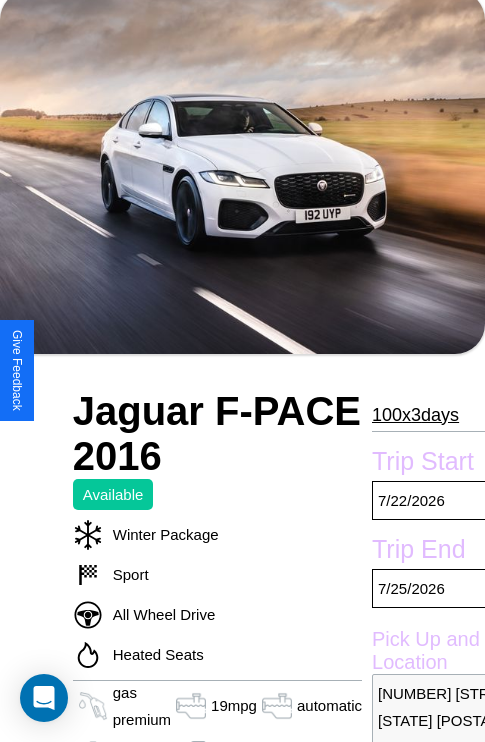 scroll, scrollTop: 135, scrollLeft: 0, axis: vertical 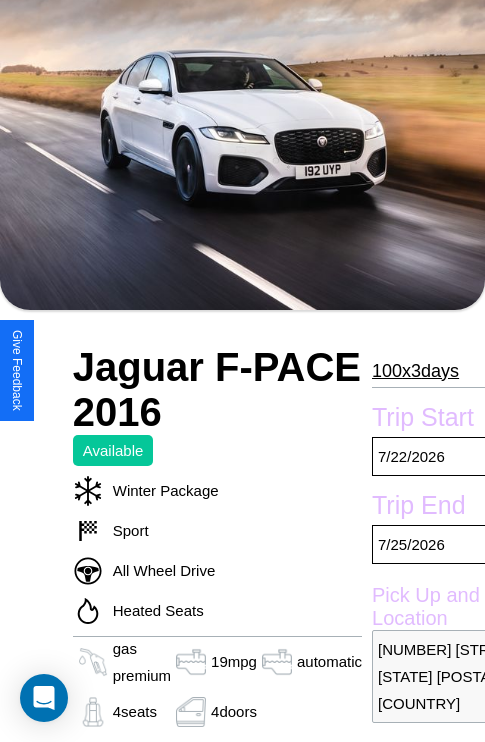 click on "100  x  3  days" at bounding box center (415, 371) 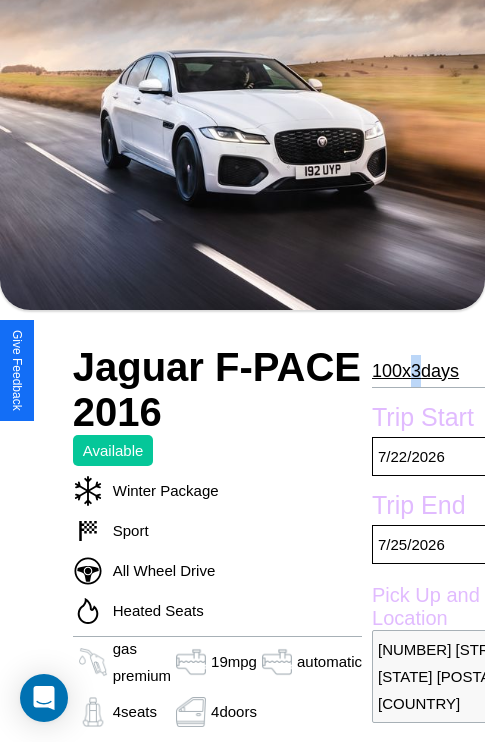 click on "100  x  3  days" at bounding box center [415, 371] 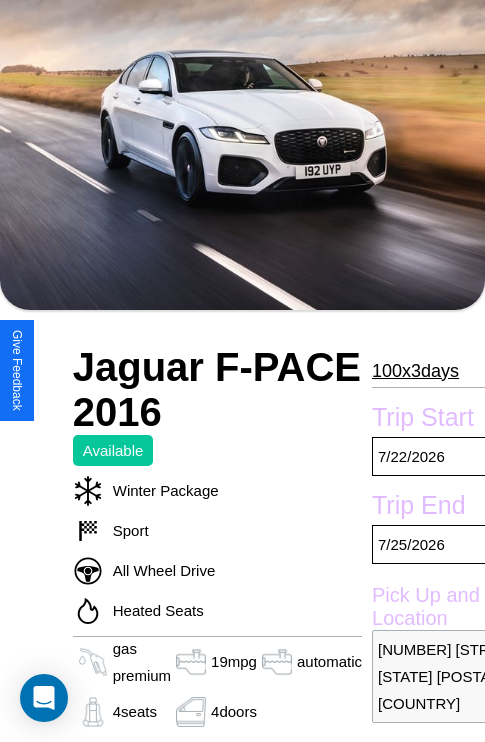click on "100  x  3  days" at bounding box center [415, 371] 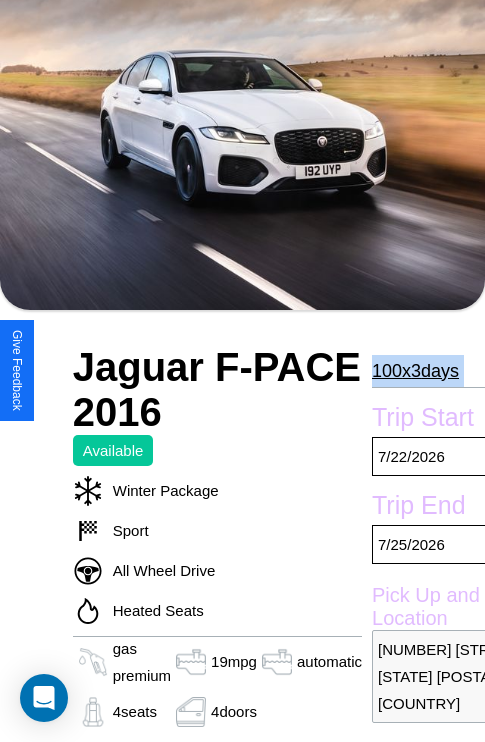 click on "100  x  3  days" at bounding box center (415, 371) 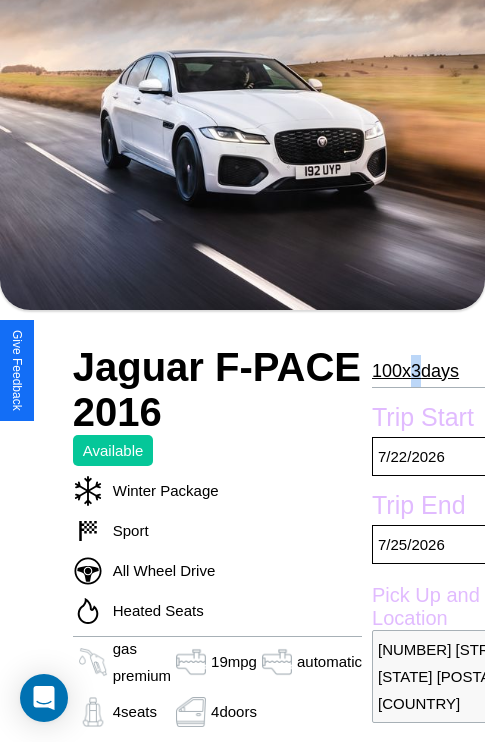 click on "100  x  3  days" at bounding box center [415, 371] 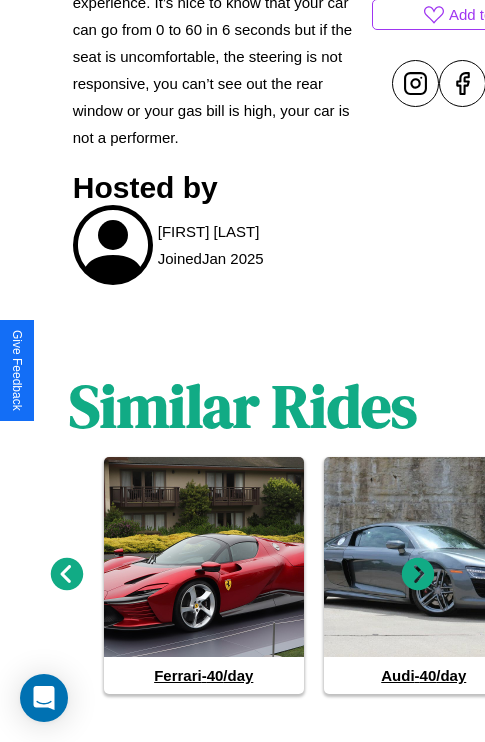 scroll, scrollTop: 1043, scrollLeft: 0, axis: vertical 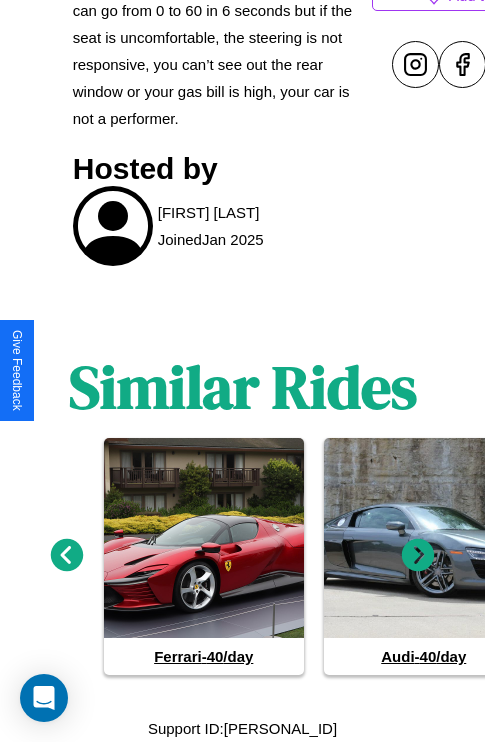 click 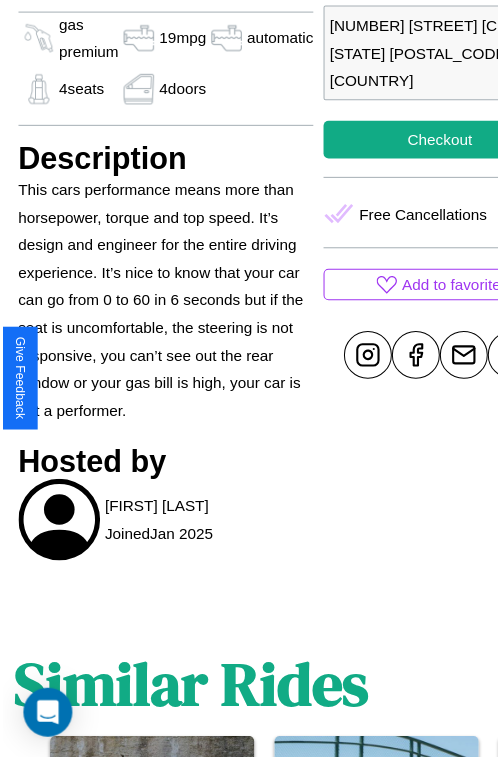 scroll, scrollTop: 526, scrollLeft: 107, axis: both 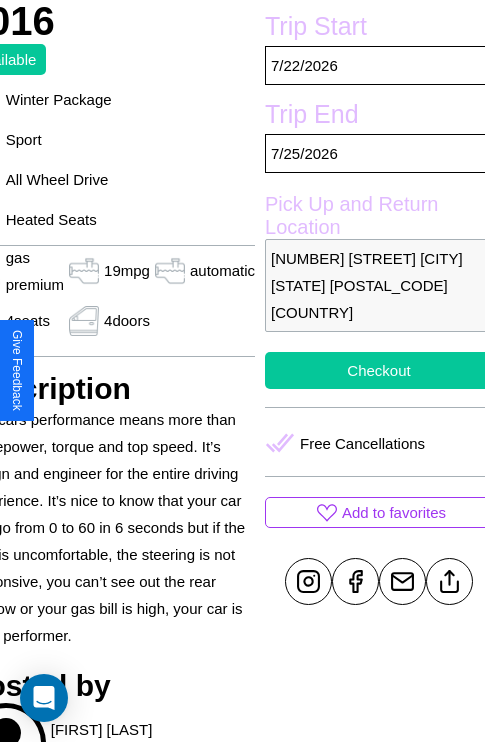 click on "Checkout" at bounding box center (379, 370) 